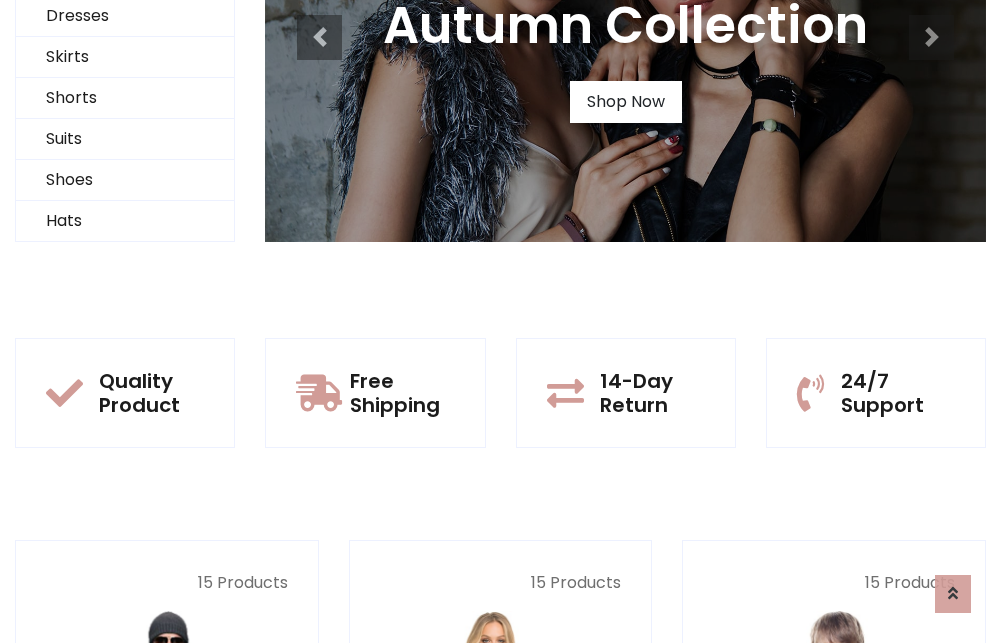 scroll, scrollTop: 0, scrollLeft: 0, axis: both 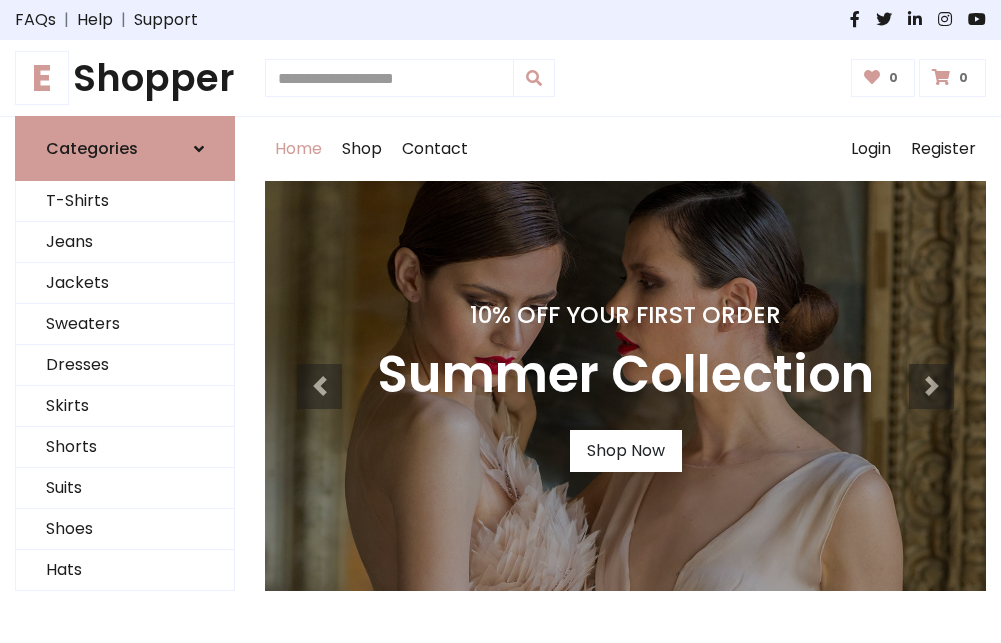 click on "10% Off Your First Order" at bounding box center (625, 315) 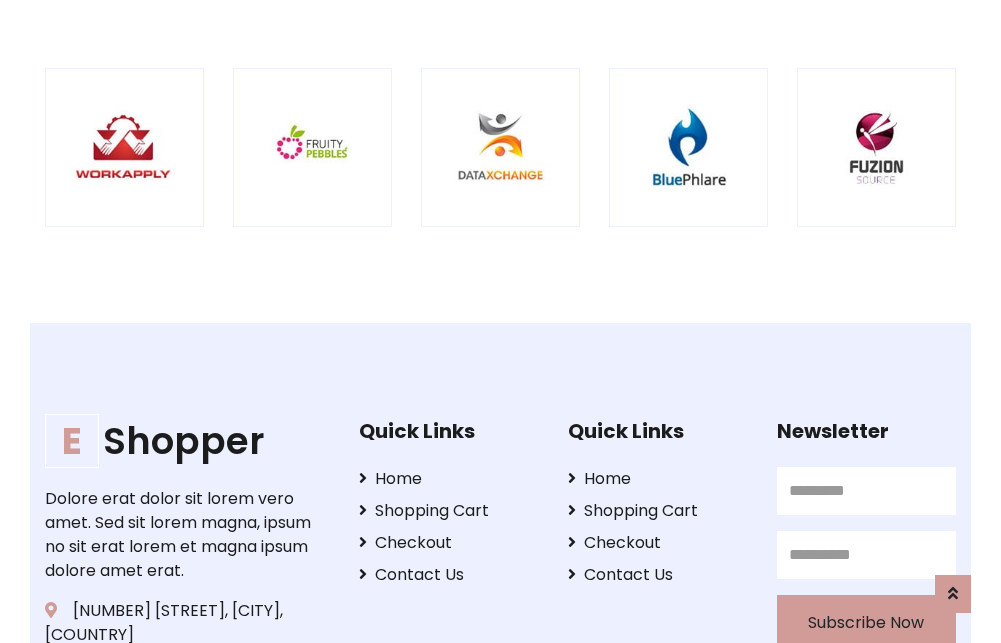 scroll, scrollTop: 1974, scrollLeft: 0, axis: vertical 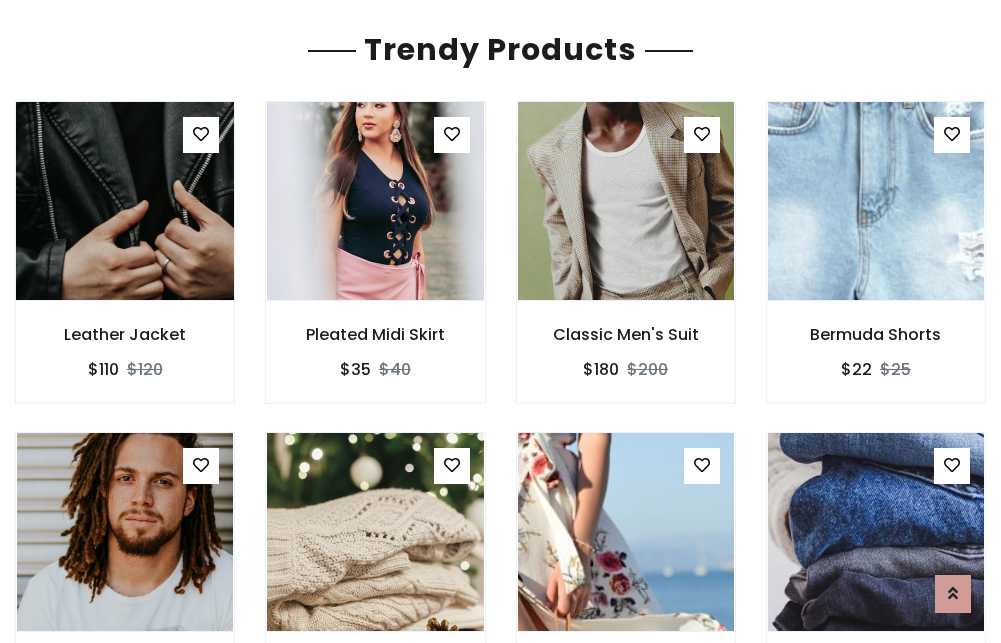 click at bounding box center [125, 201] 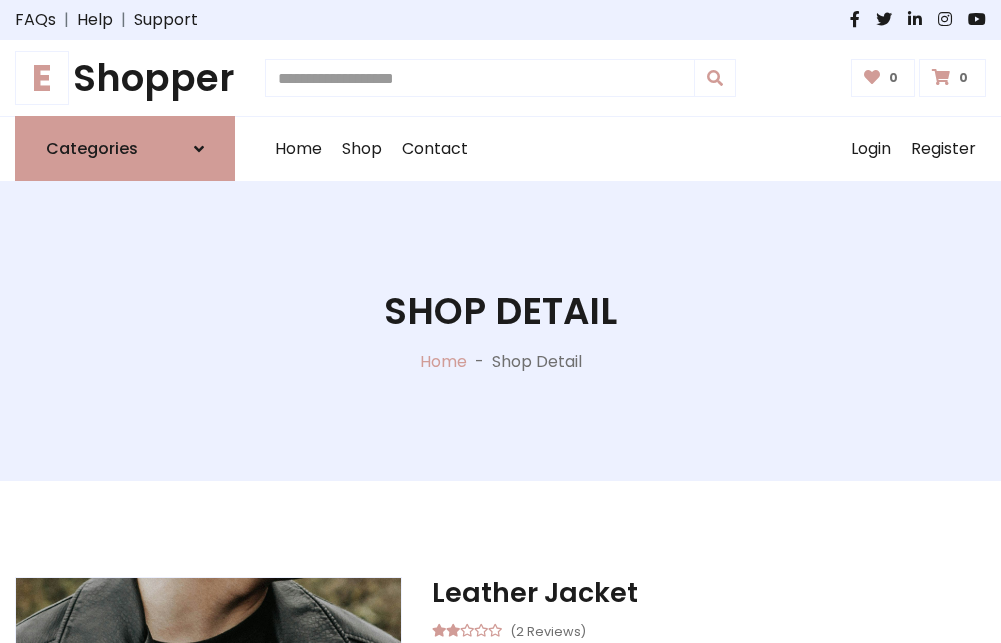 scroll, scrollTop: 0, scrollLeft: 0, axis: both 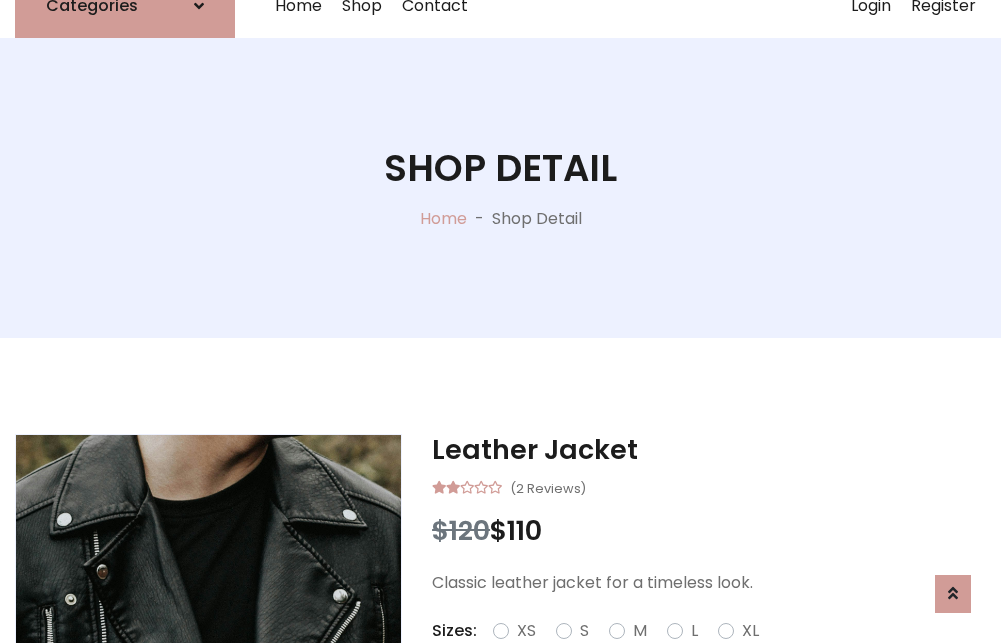 click on "M" at bounding box center [640, 631] 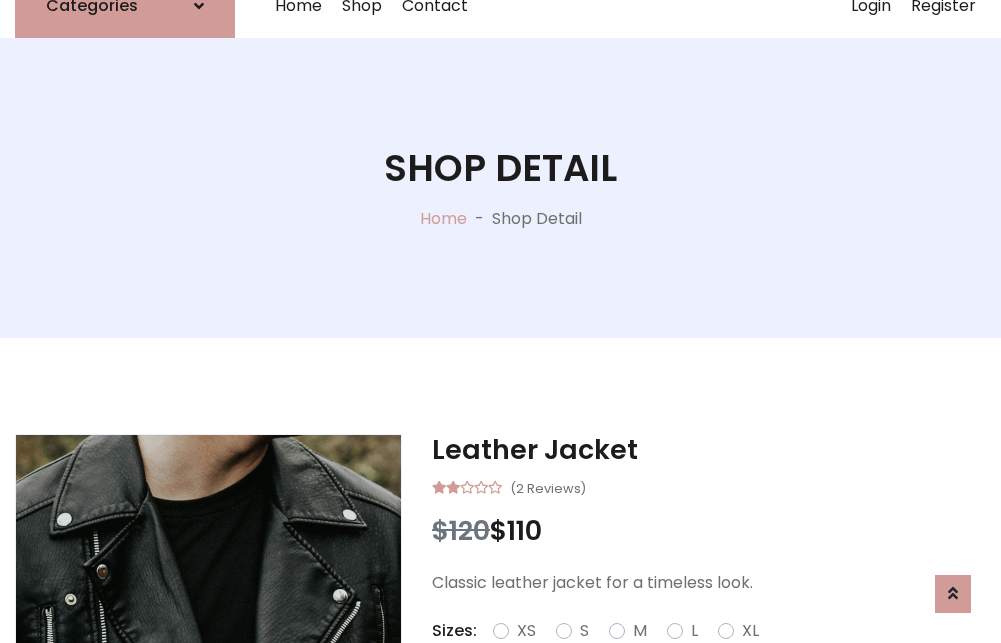 click on "M" at bounding box center [640, 631] 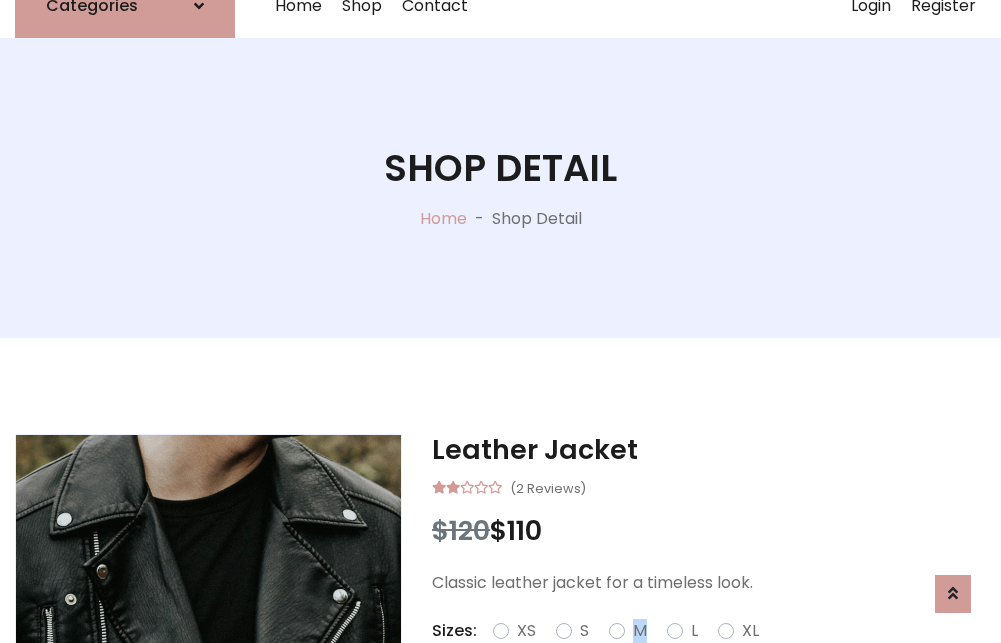 scroll, scrollTop: 4, scrollLeft: 0, axis: vertical 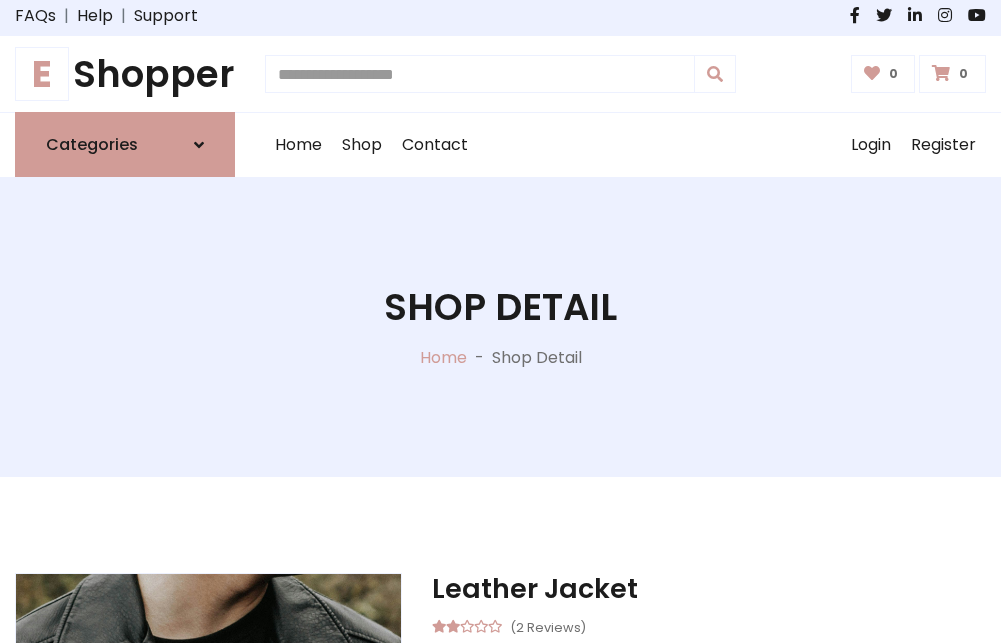 click on "Shop Detail" at bounding box center (500, 307) 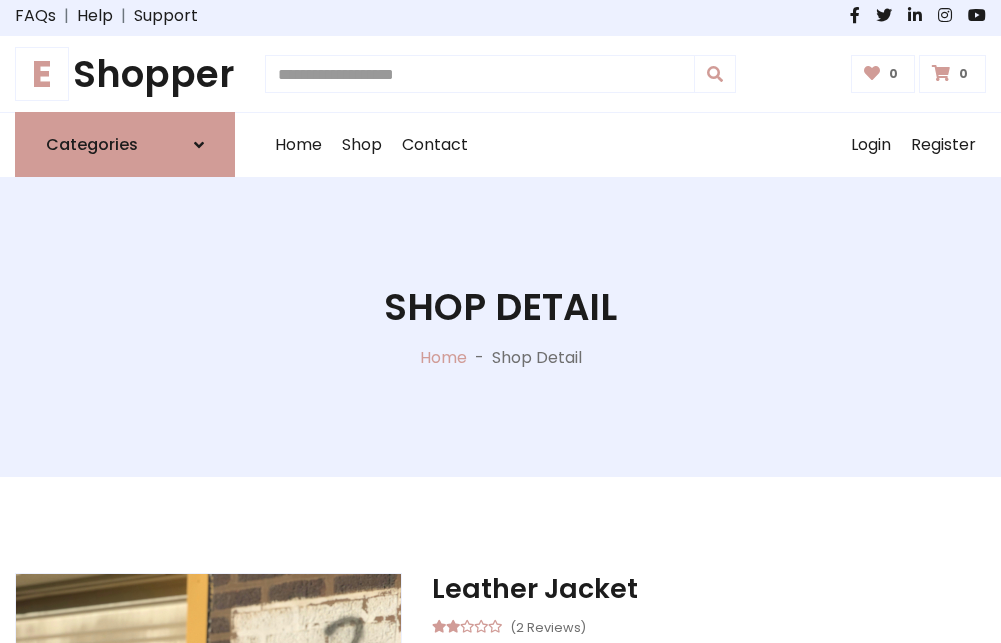 click on "Shop Detail" at bounding box center [500, 307] 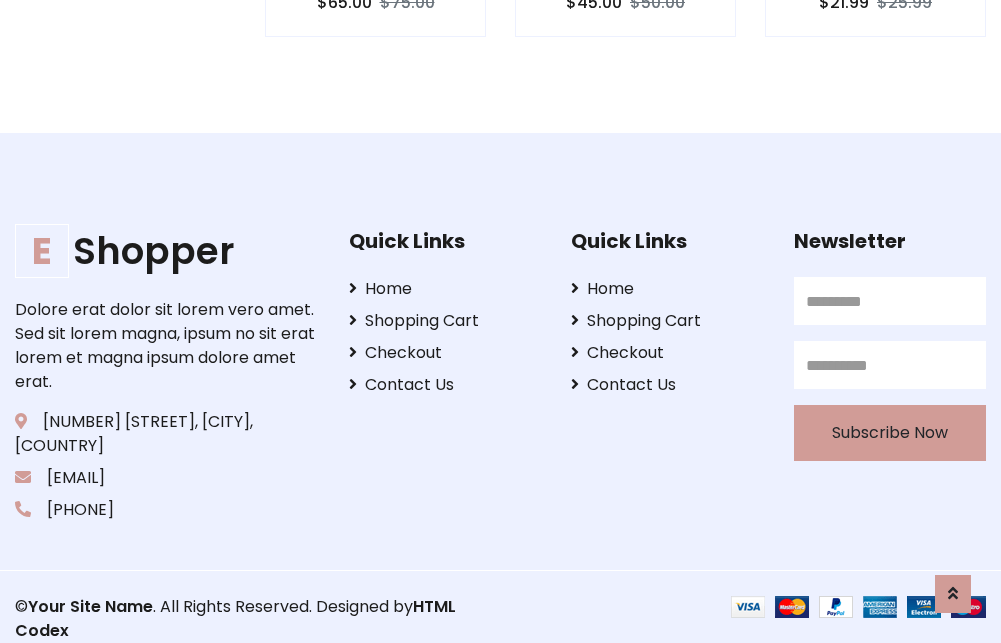 scroll, scrollTop: 0, scrollLeft: 0, axis: both 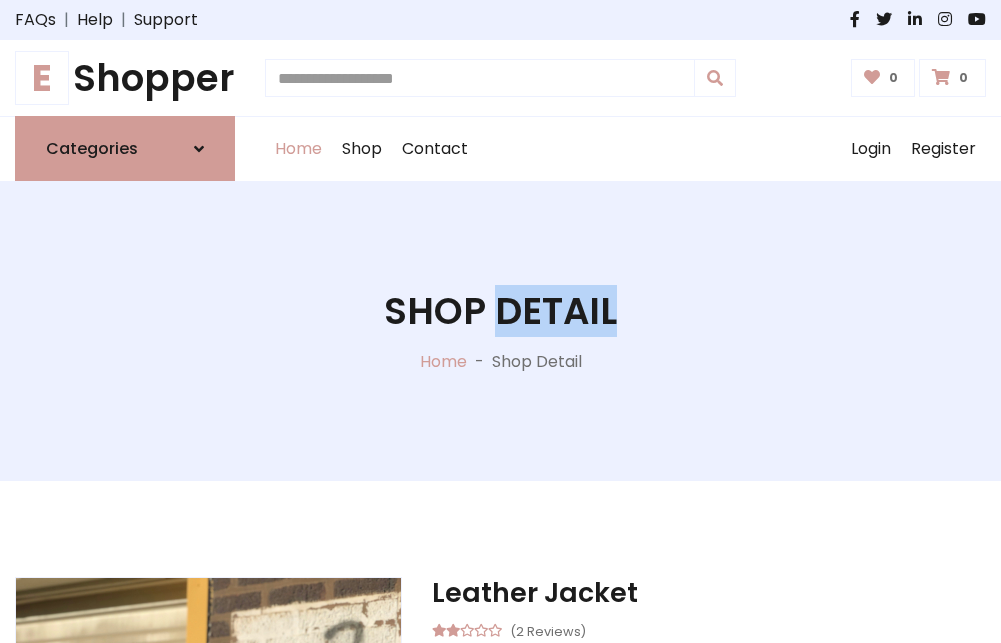 click on "Home" at bounding box center [298, 149] 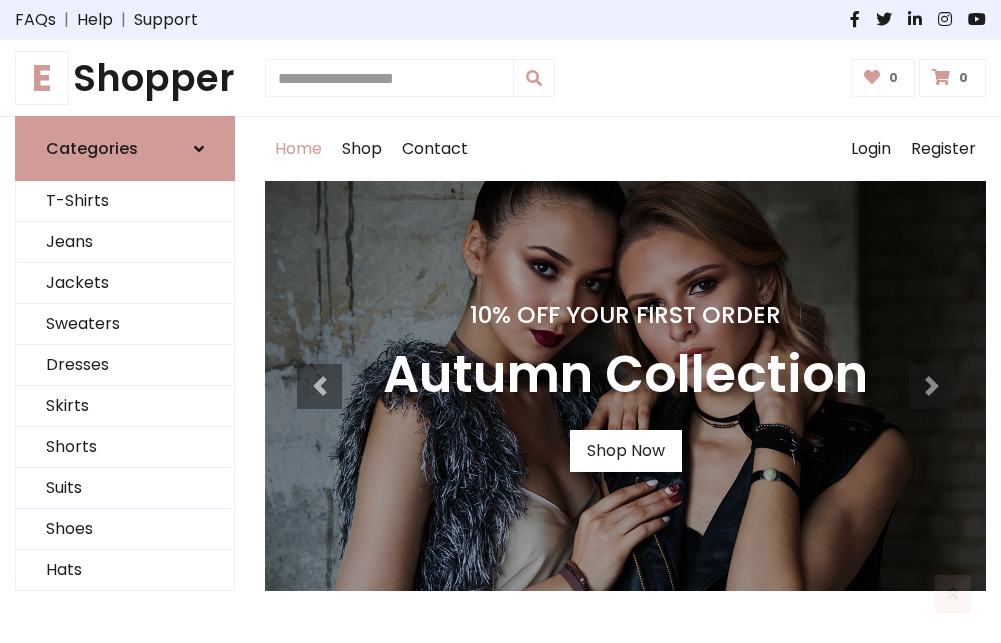scroll, scrollTop: 1633, scrollLeft: 0, axis: vertical 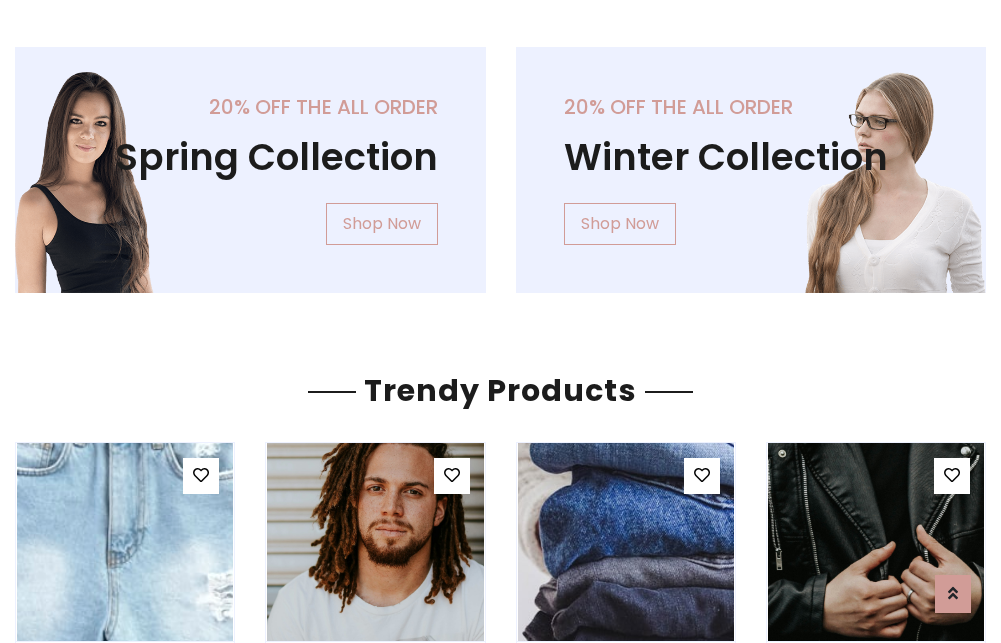 click on "Your Site Name" at bounding box center (120, 3185) 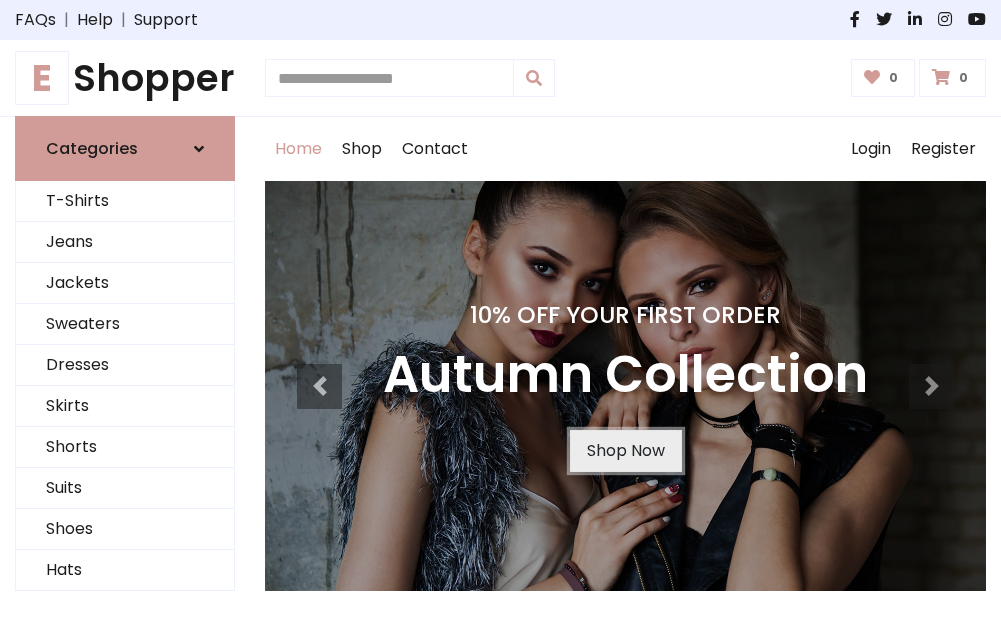 click on "Shop Now" at bounding box center [626, 451] 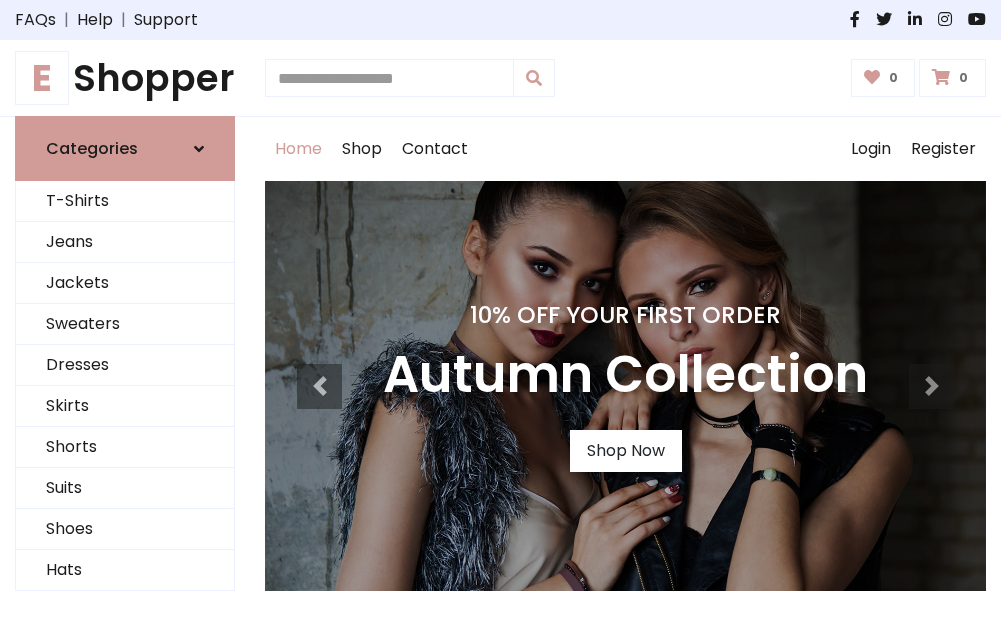 scroll, scrollTop: 0, scrollLeft: 0, axis: both 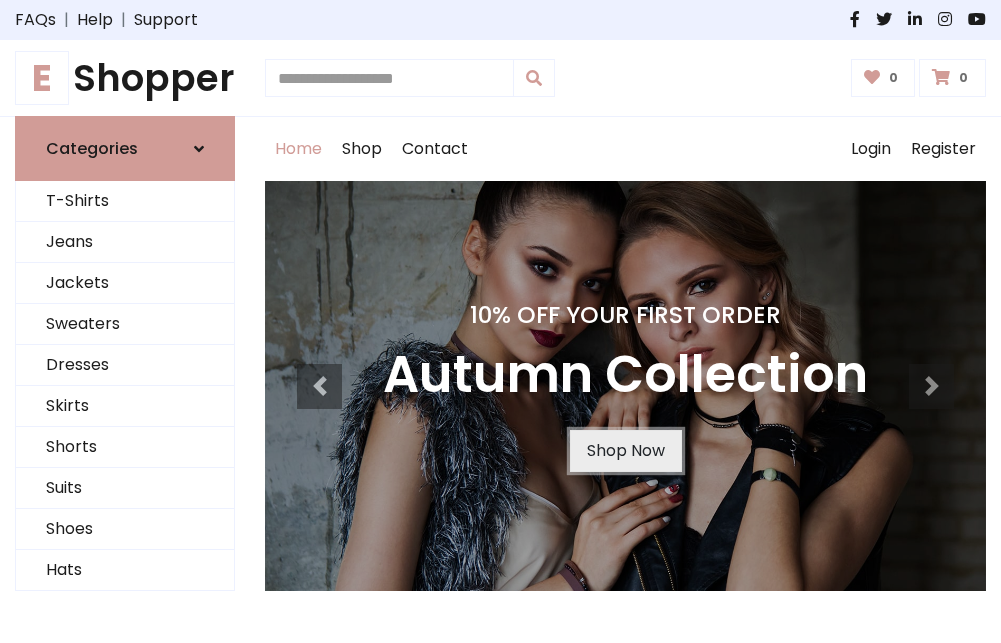 click on "Shop Now" at bounding box center [626, 451] 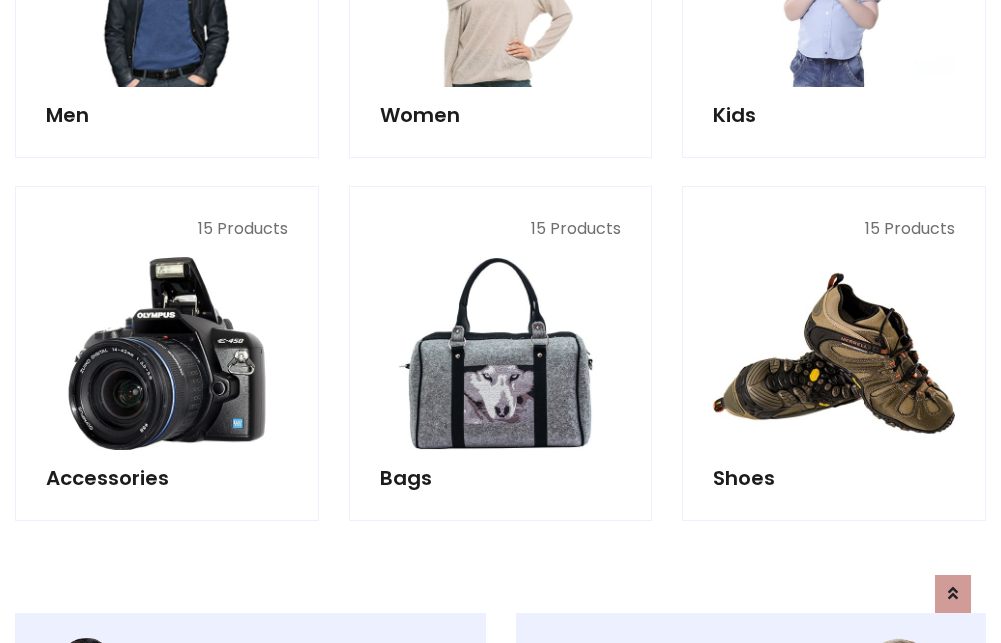 scroll, scrollTop: 1994, scrollLeft: 0, axis: vertical 